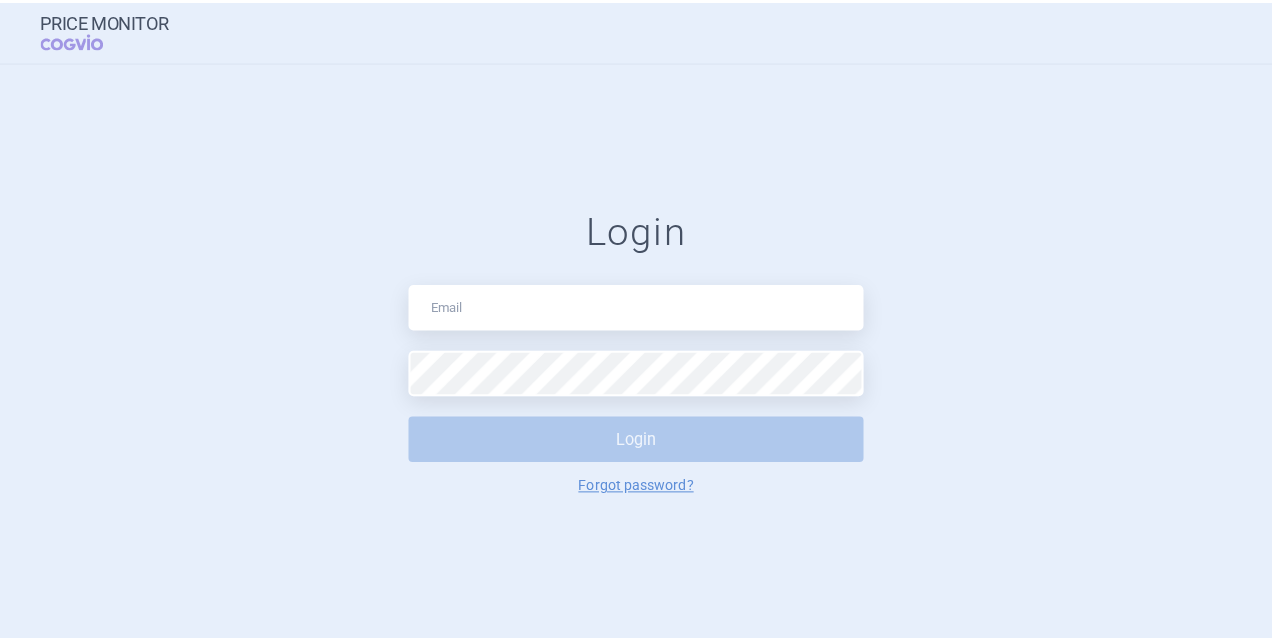 scroll, scrollTop: 0, scrollLeft: 0, axis: both 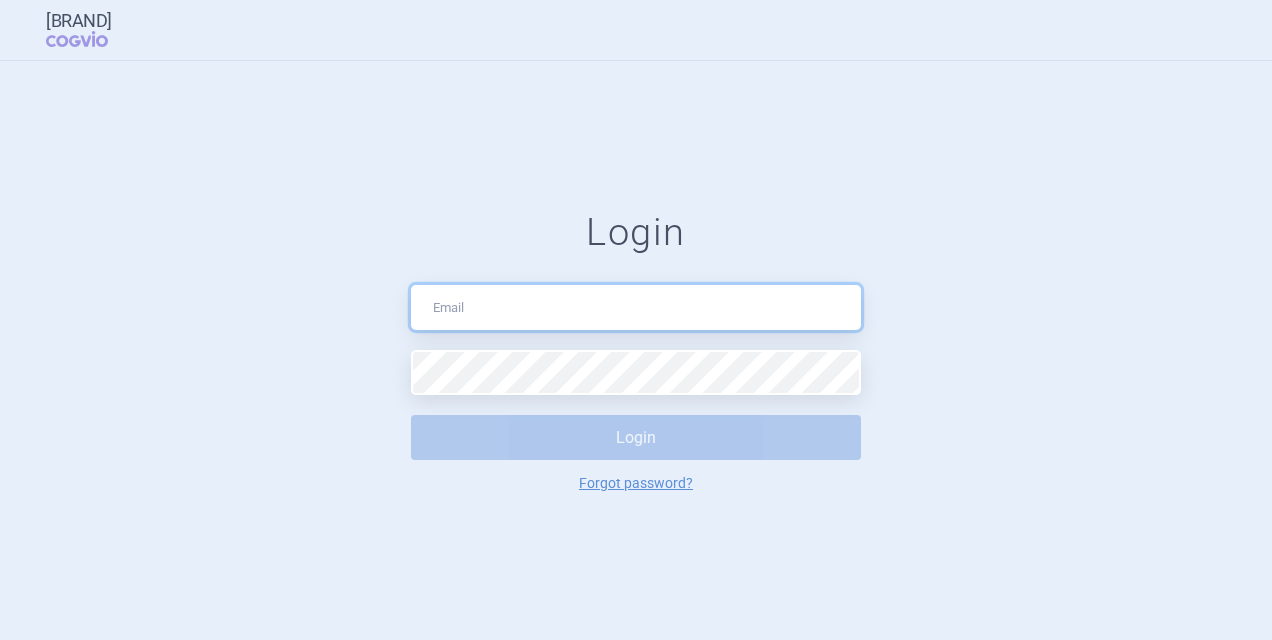 click at bounding box center (636, 307) 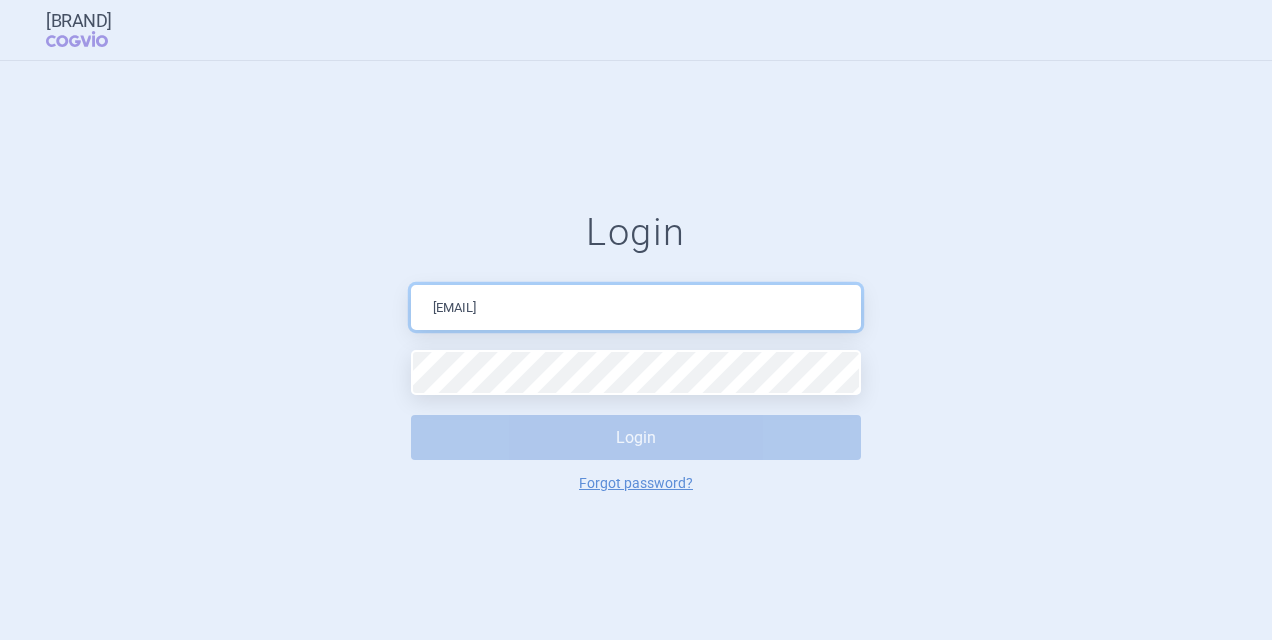 type on "[EMAIL]" 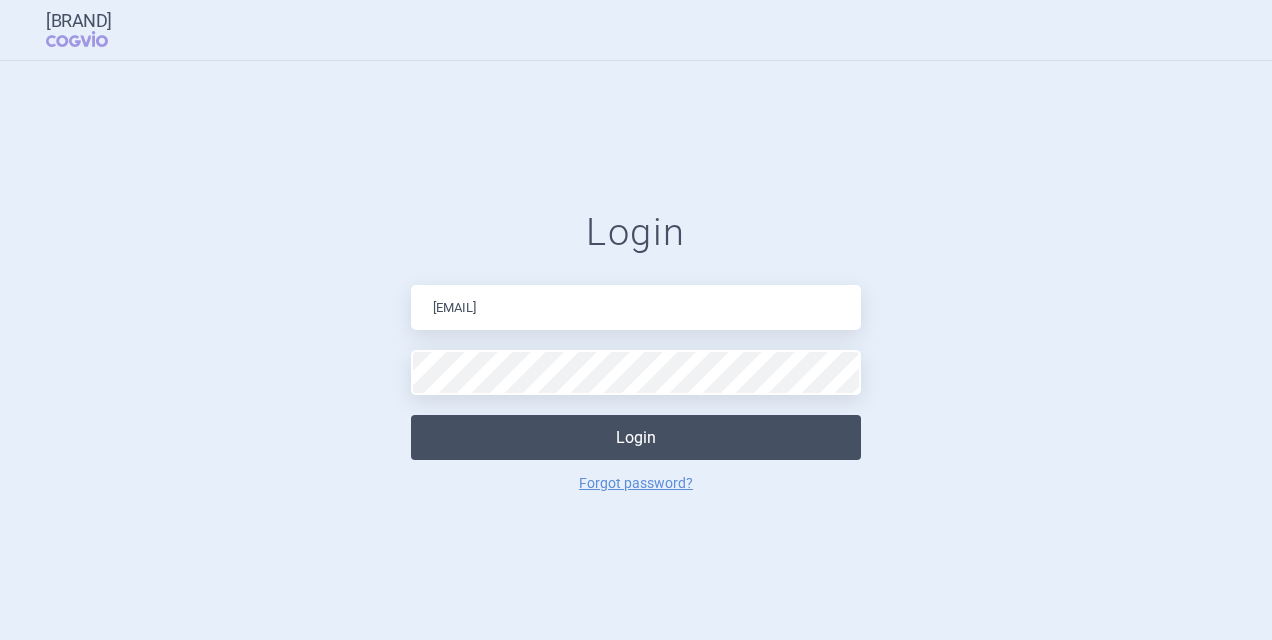 click on "Login" at bounding box center [636, 437] 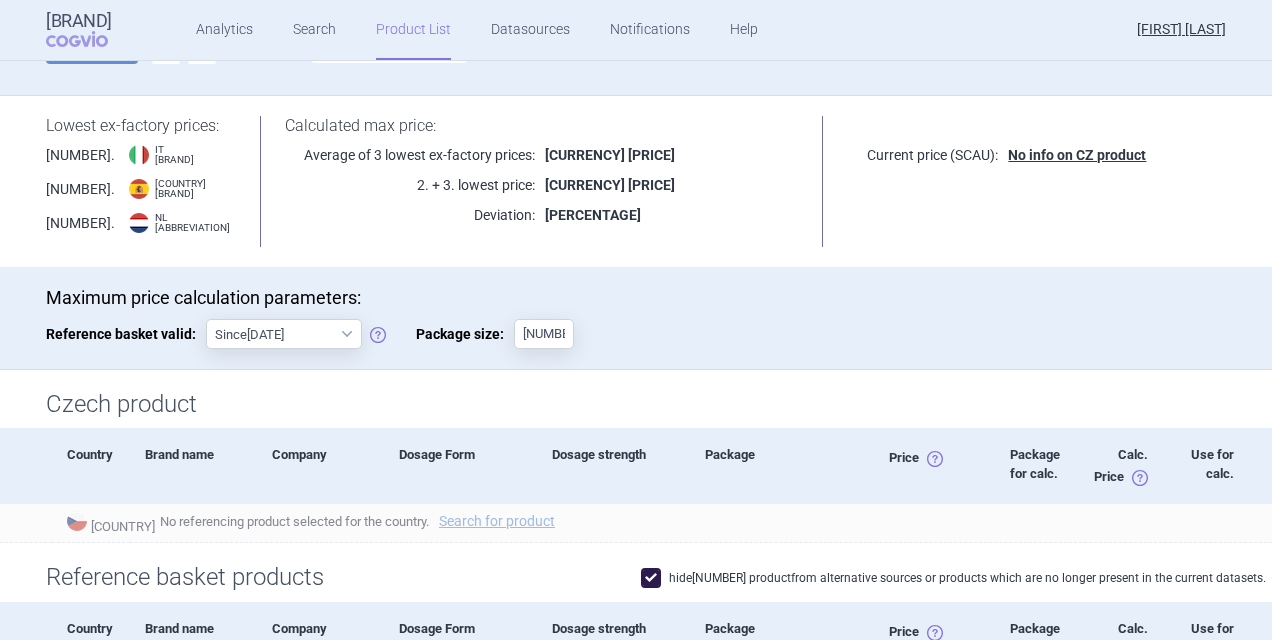 scroll, scrollTop: 166, scrollLeft: 0, axis: vertical 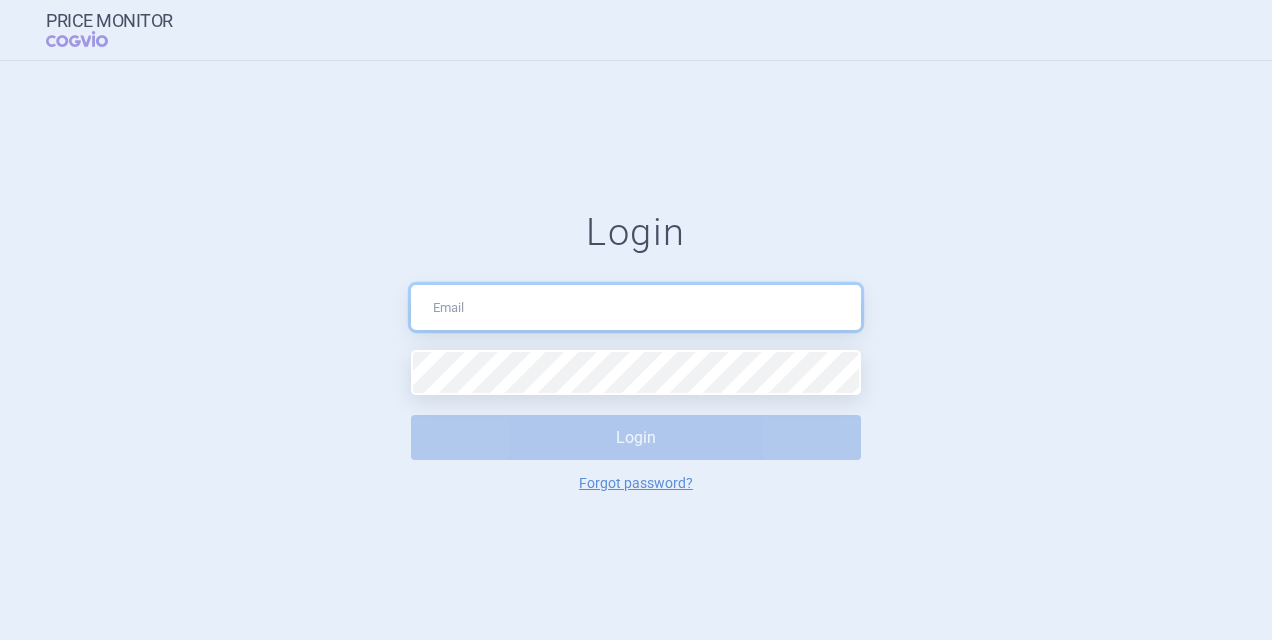 click at bounding box center (636, 307) 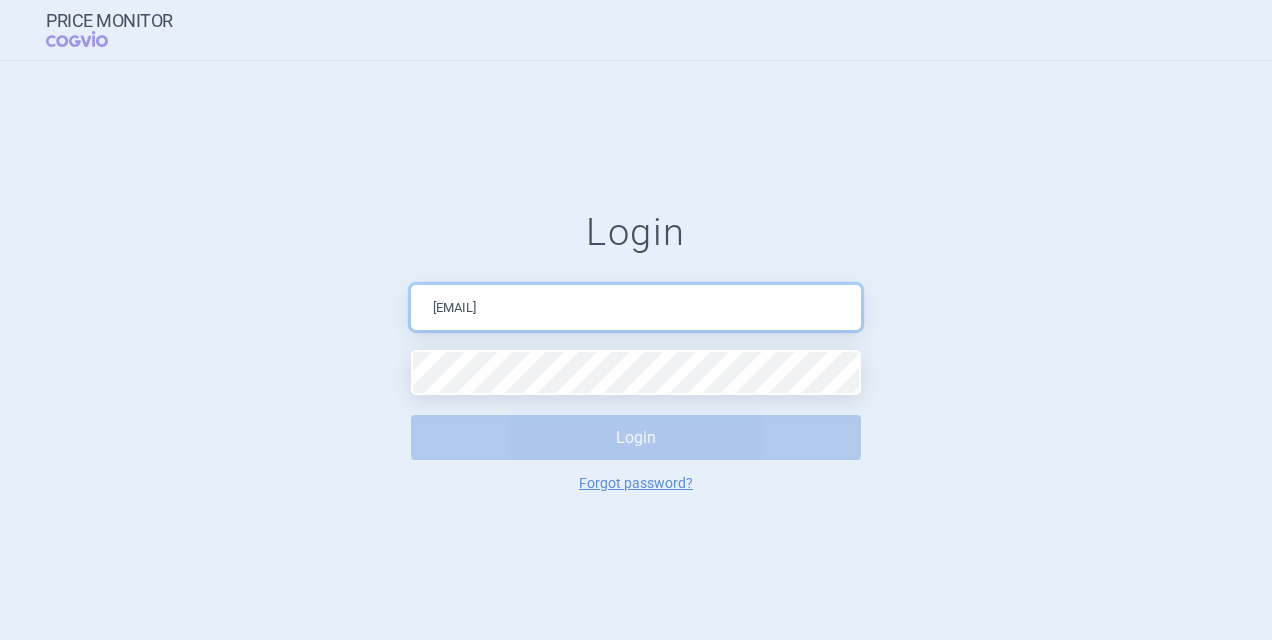 type on "[EMAIL]" 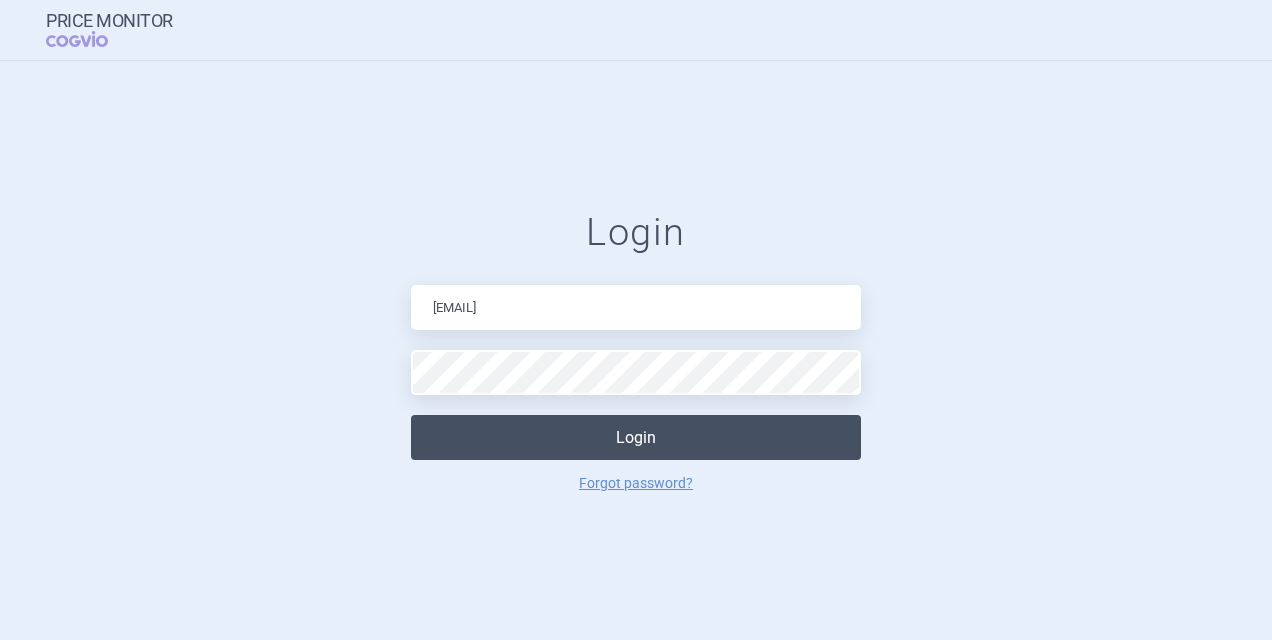 click on "Login" at bounding box center [636, 437] 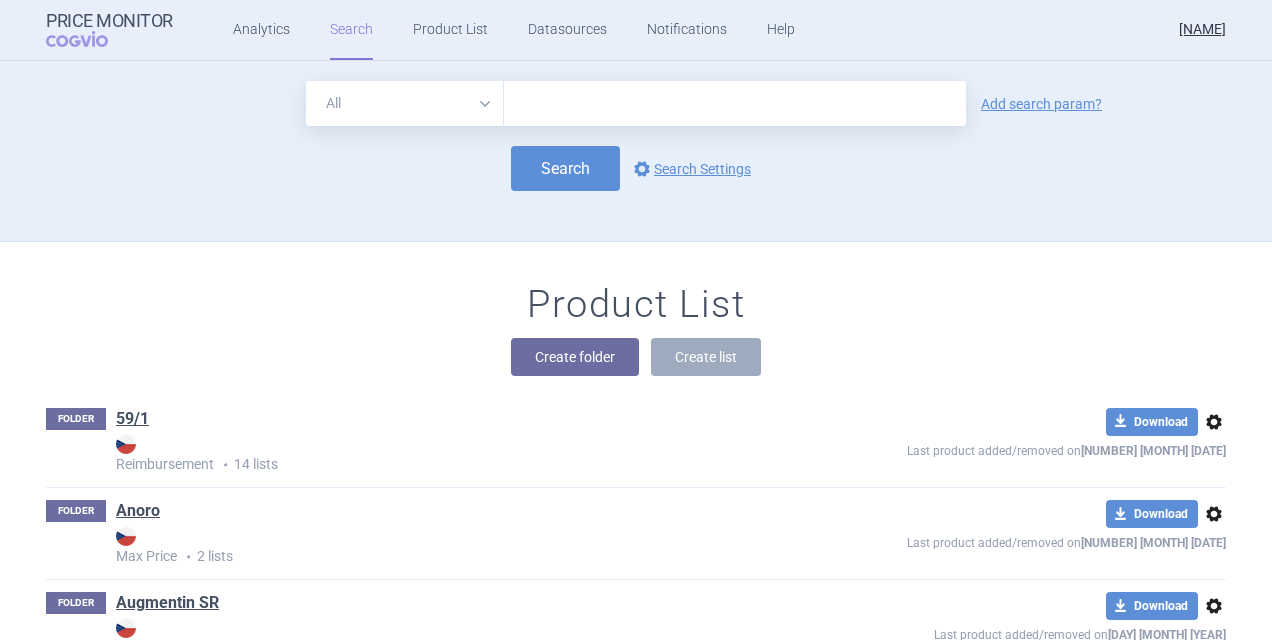 click at bounding box center (735, 103) 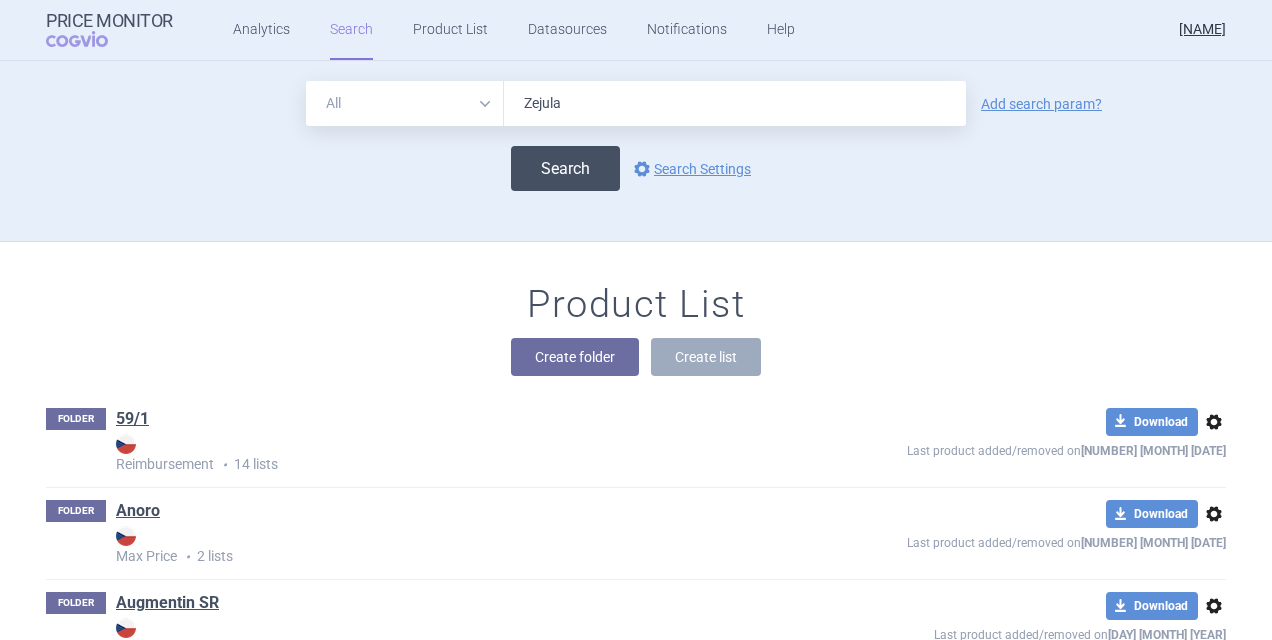 type on "Zejula" 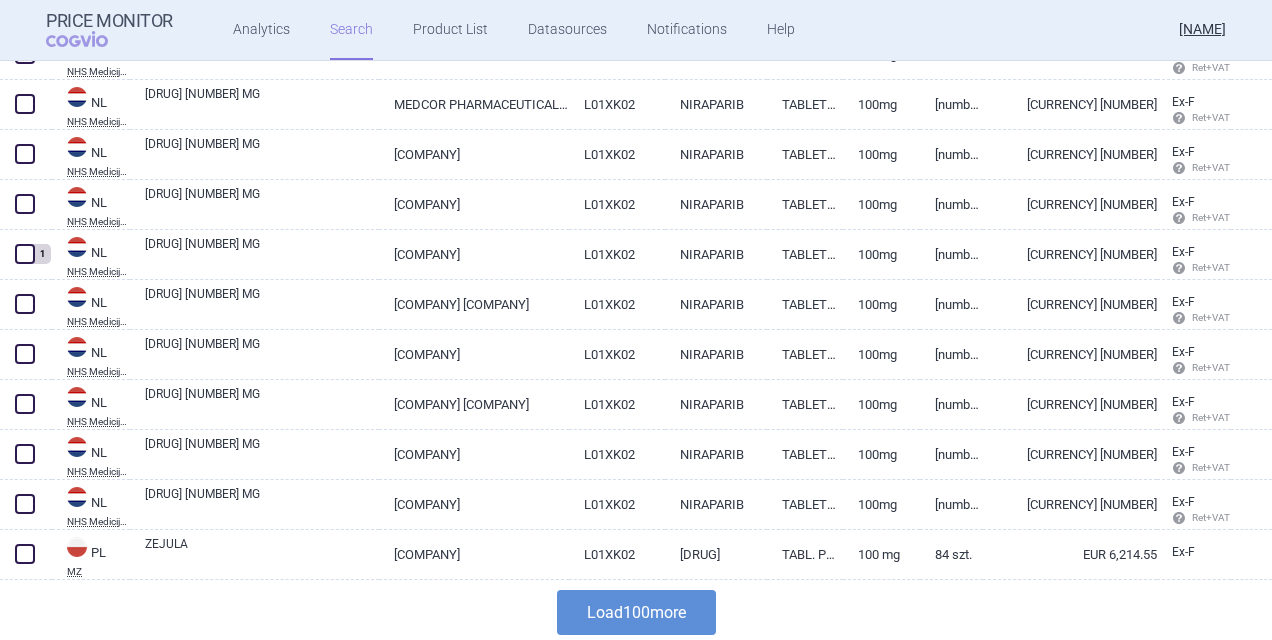 scroll, scrollTop: 4840, scrollLeft: 0, axis: vertical 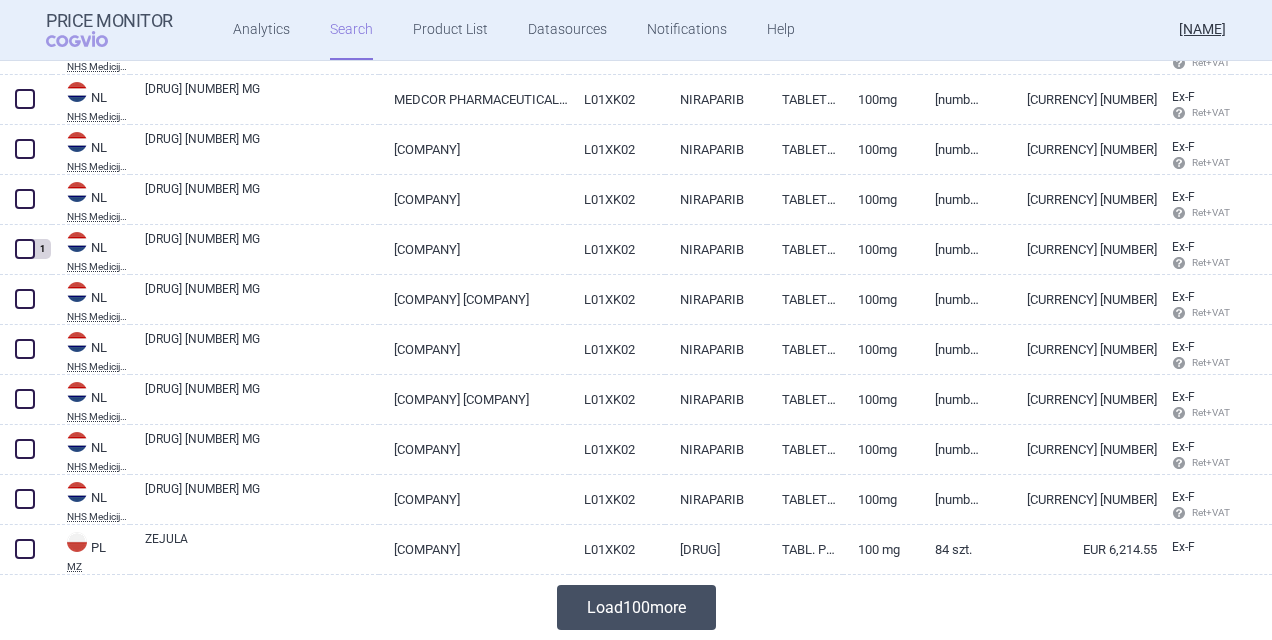 click on "Load [NUMBER] more" at bounding box center [636, 607] 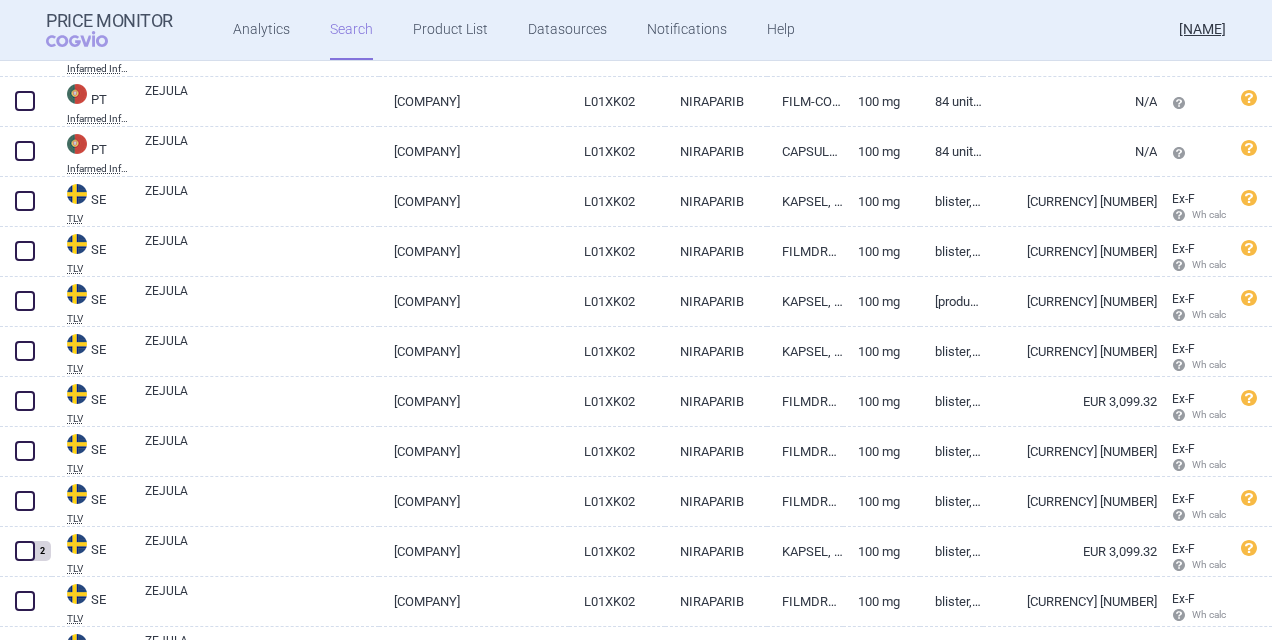 scroll, scrollTop: 5673, scrollLeft: 0, axis: vertical 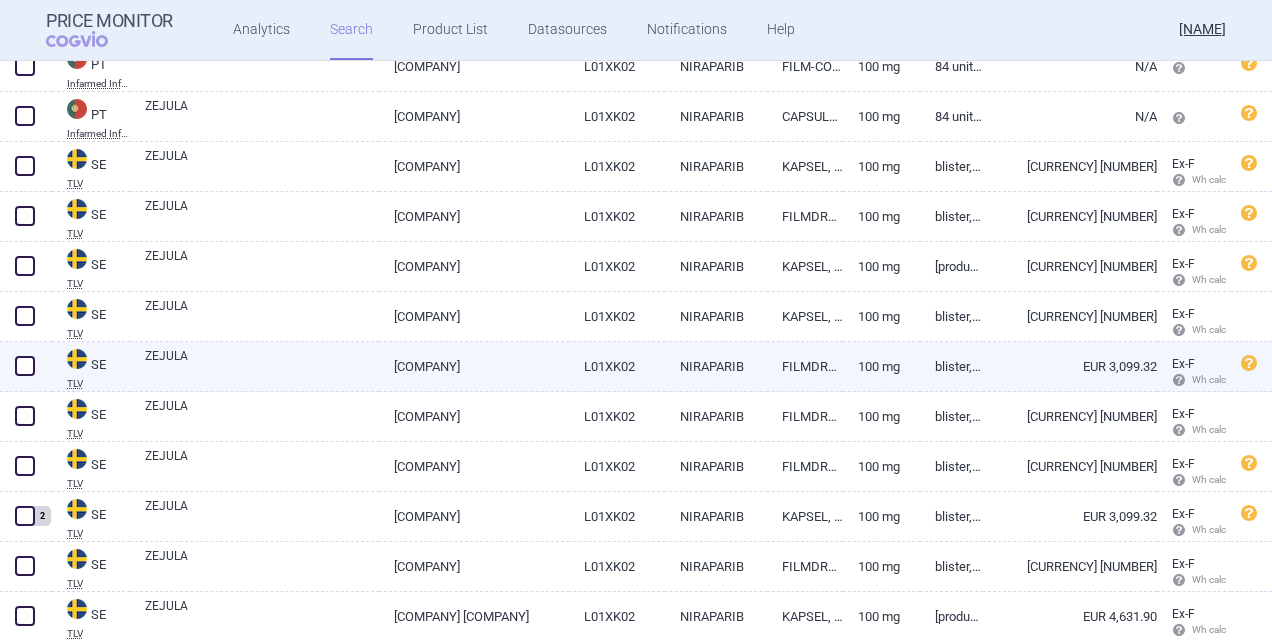 click on "[COMPANY]" at bounding box center [474, 366] 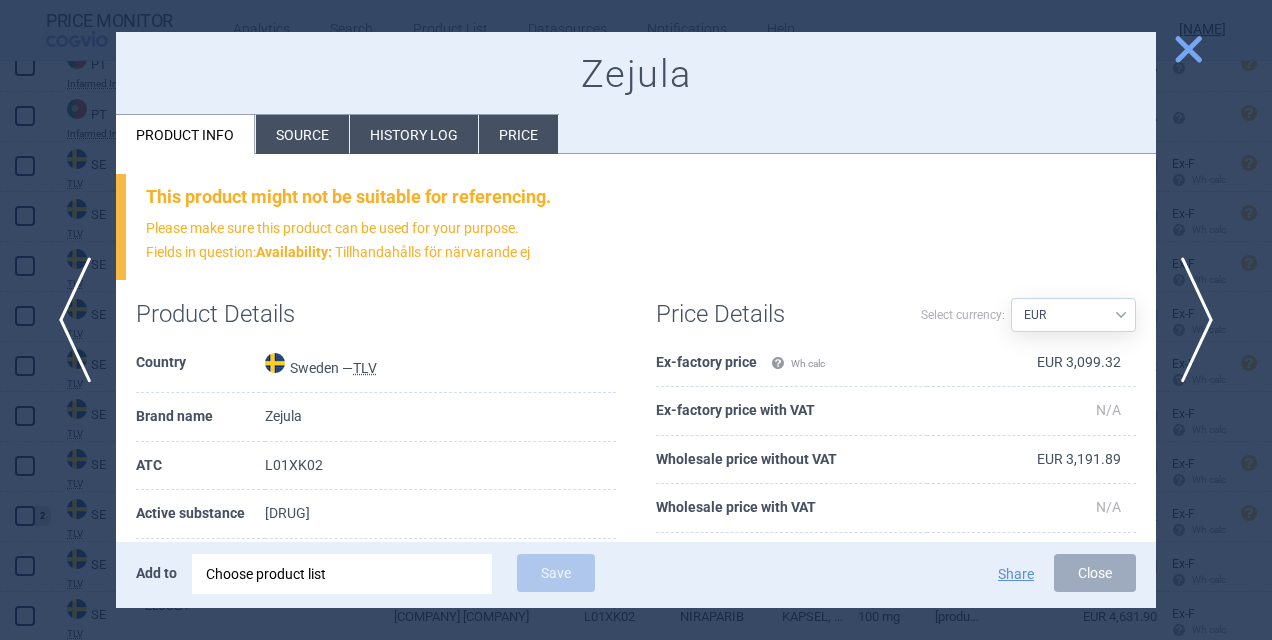 click on "close" at bounding box center [1188, 49] 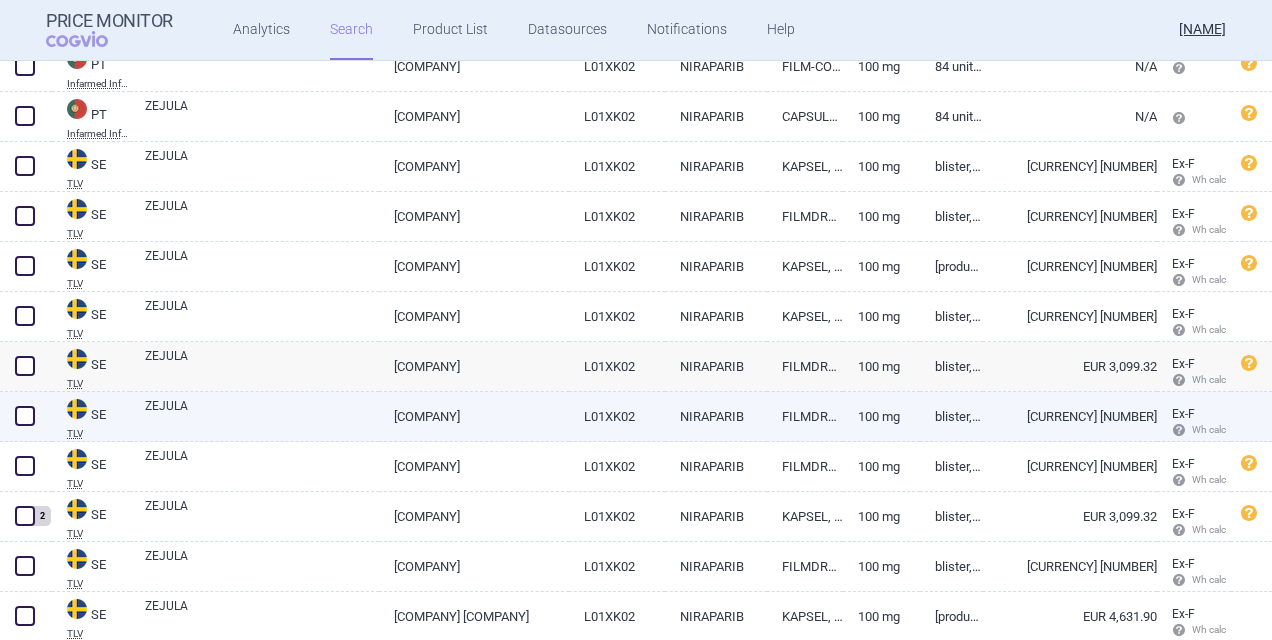 click on "[COMPANY]" at bounding box center (474, 416) 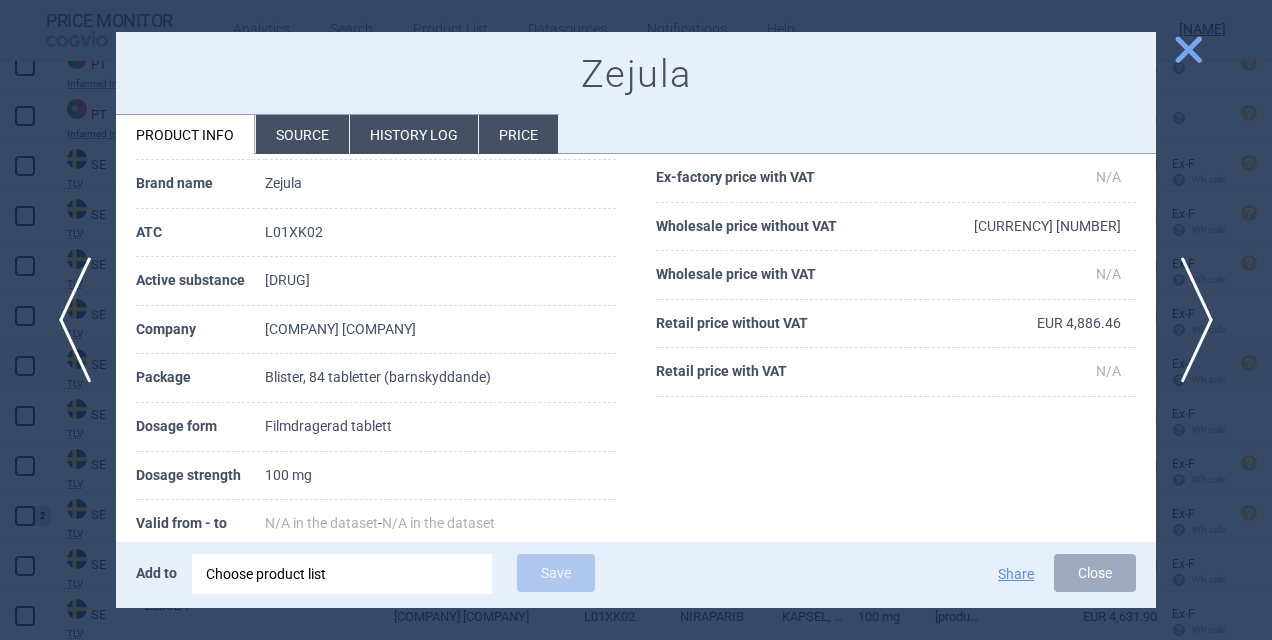 scroll, scrollTop: 133, scrollLeft: 0, axis: vertical 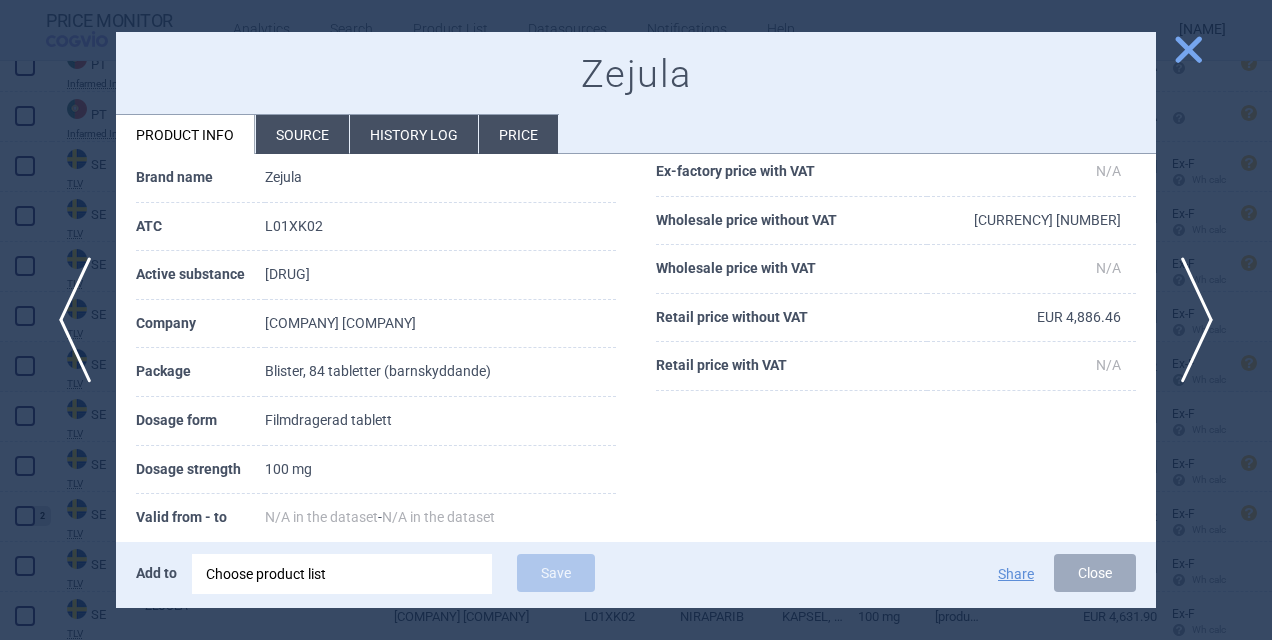 click on "close" at bounding box center (1188, 49) 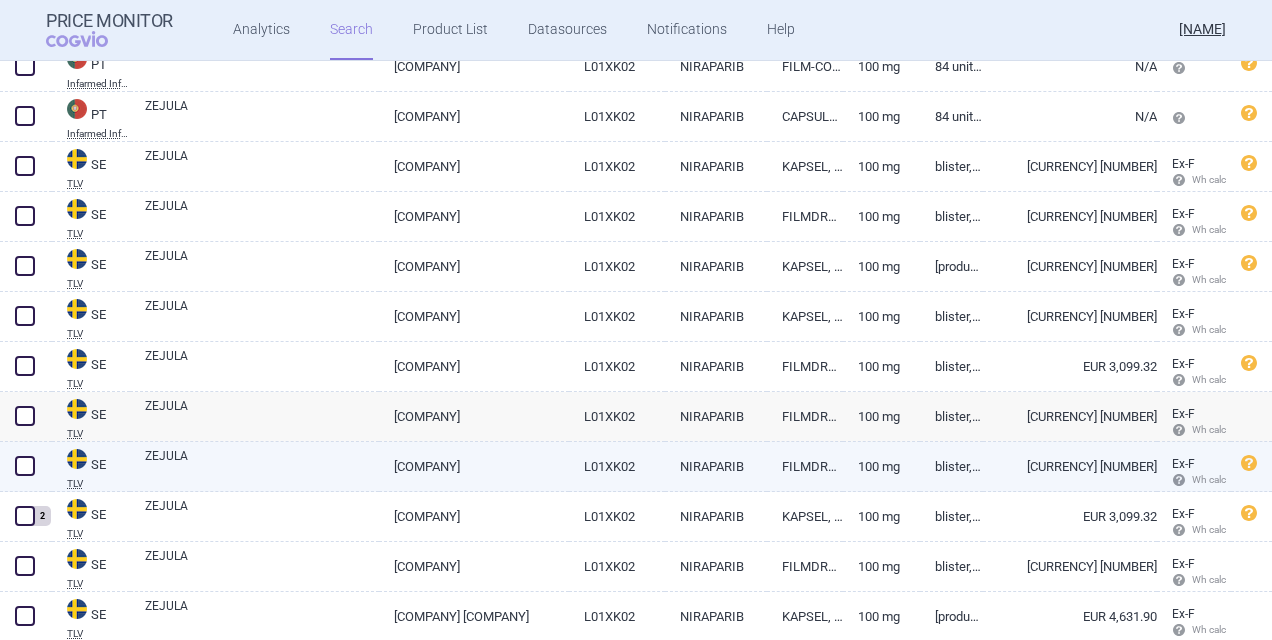 click on "[COMPANY]" at bounding box center (474, 466) 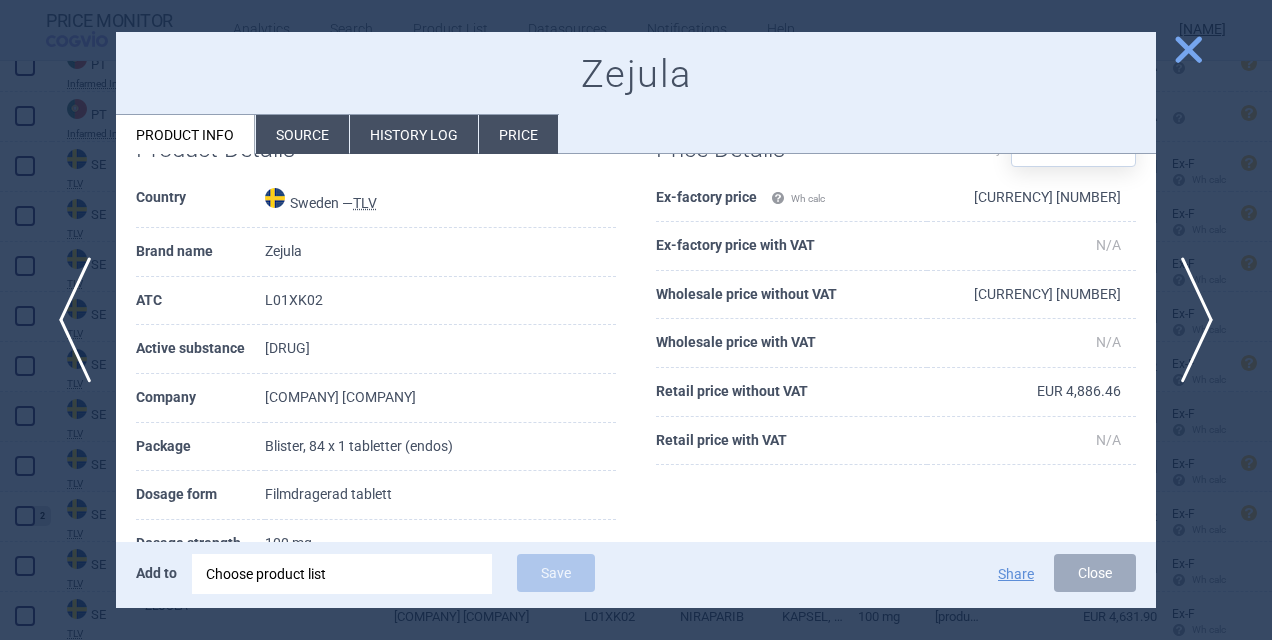 scroll, scrollTop: 166, scrollLeft: 0, axis: vertical 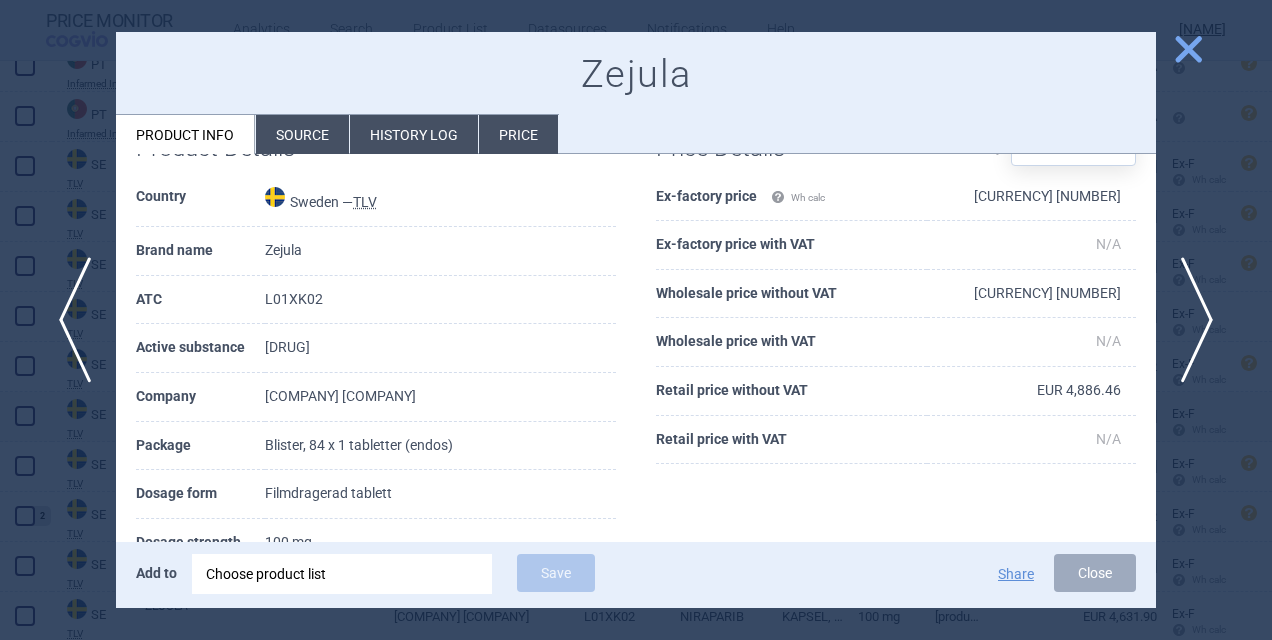 click on "close" at bounding box center [1188, 49] 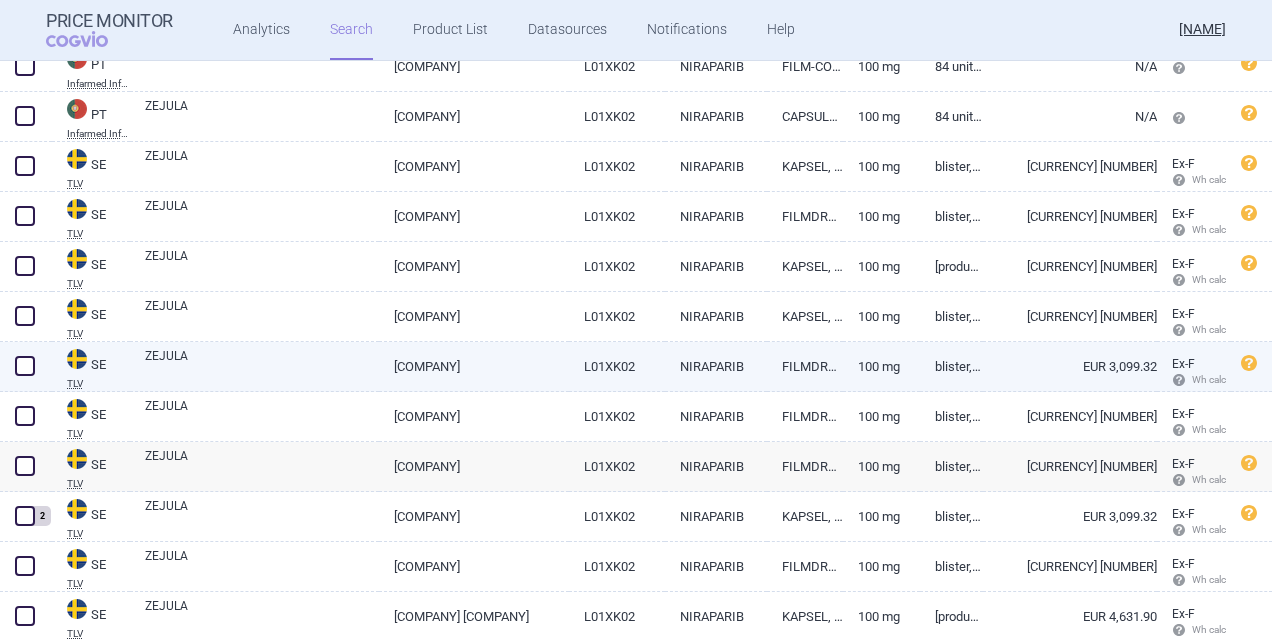 click on "[COMPANY]" at bounding box center (474, 366) 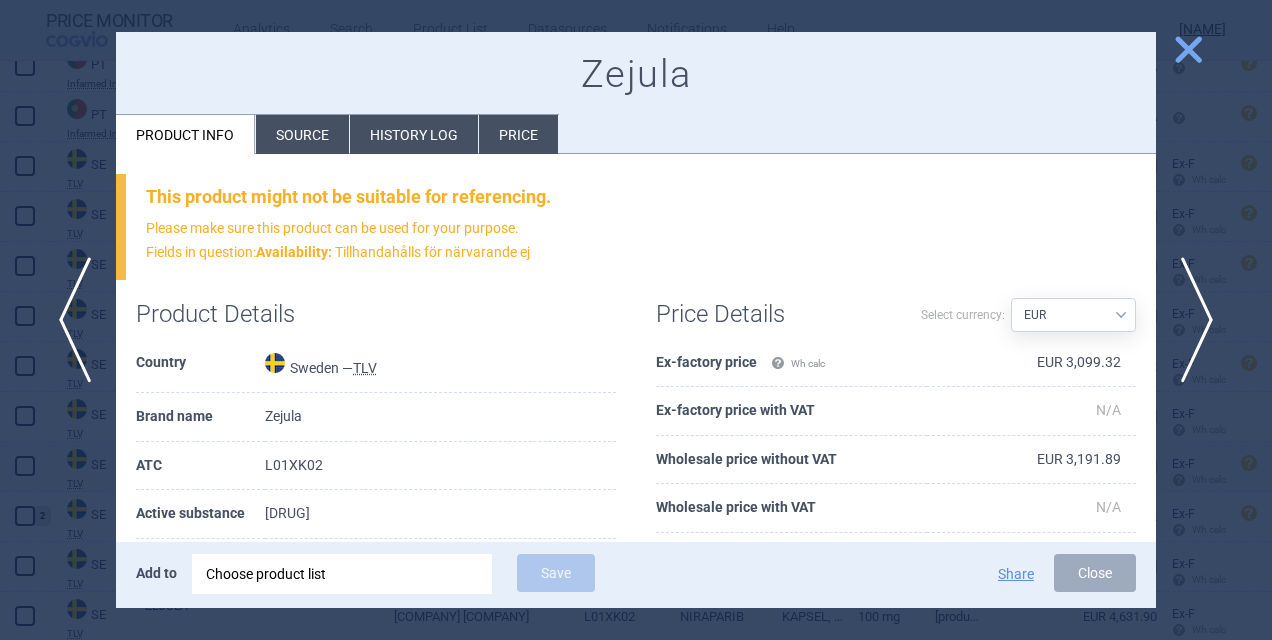 scroll, scrollTop: 133, scrollLeft: 0, axis: vertical 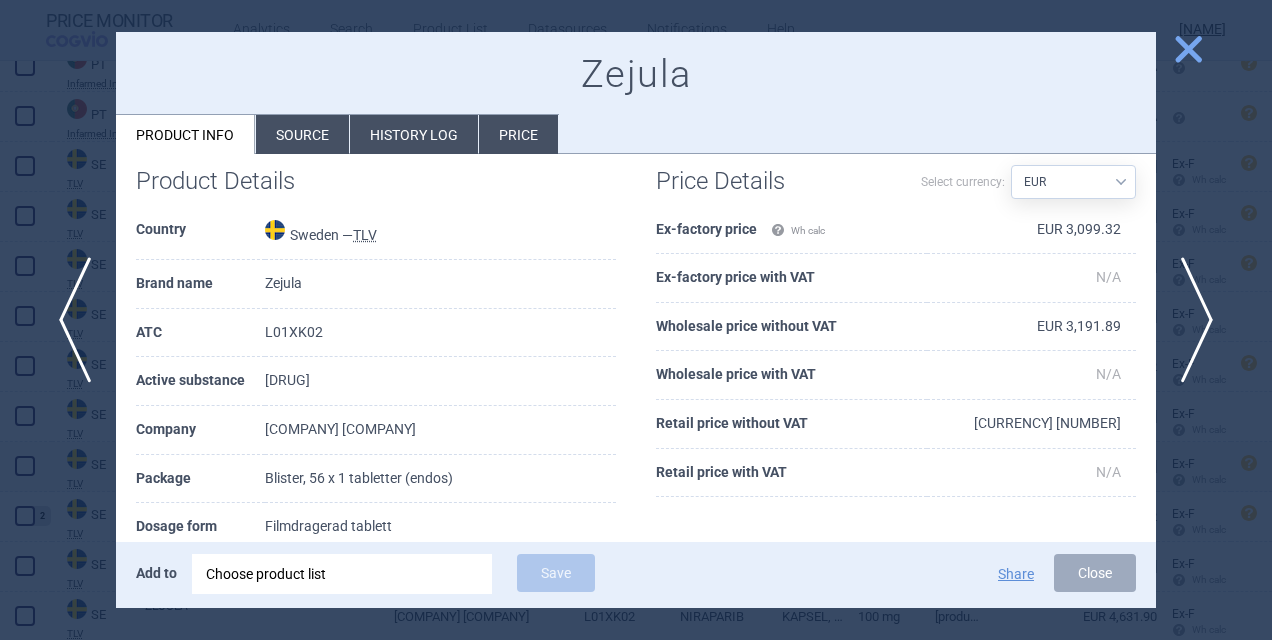 click on "close" at bounding box center [1188, 49] 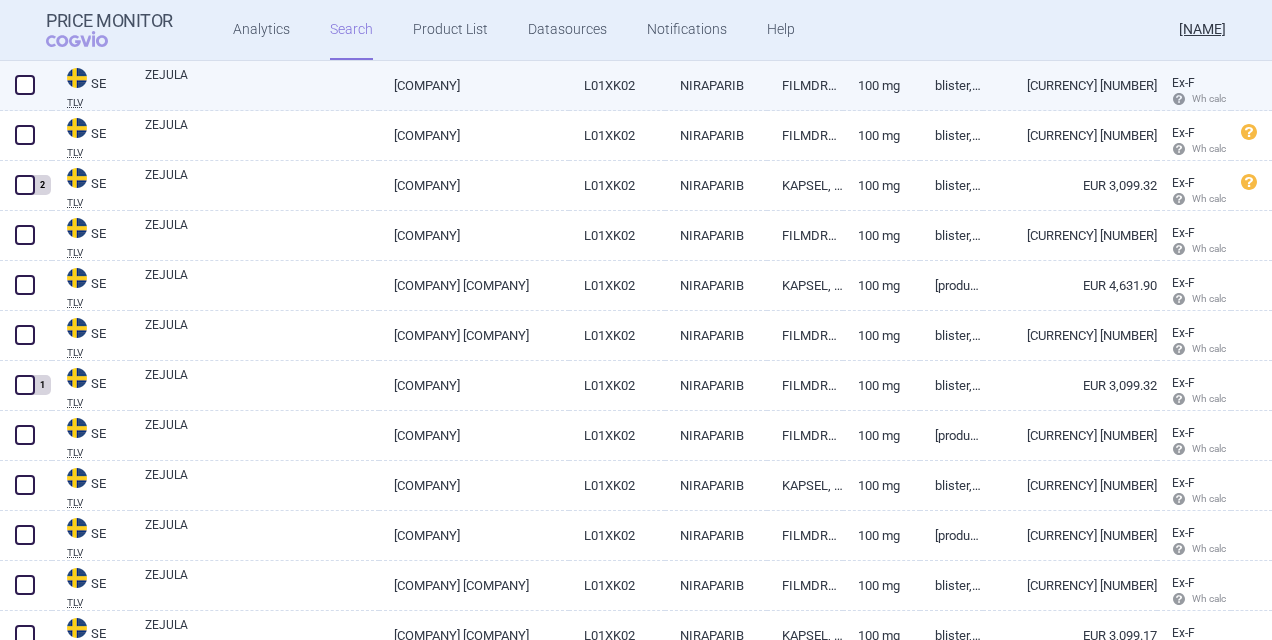 scroll, scrollTop: 6006, scrollLeft: 0, axis: vertical 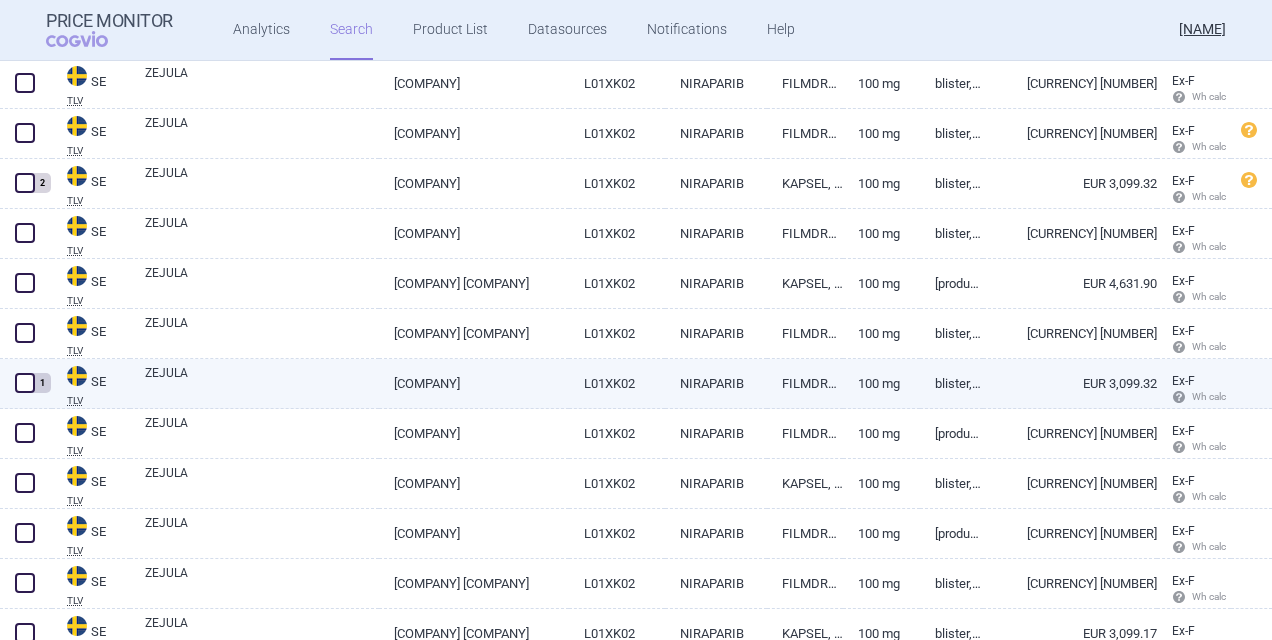 click on "[COMPANY]" at bounding box center (474, 383) 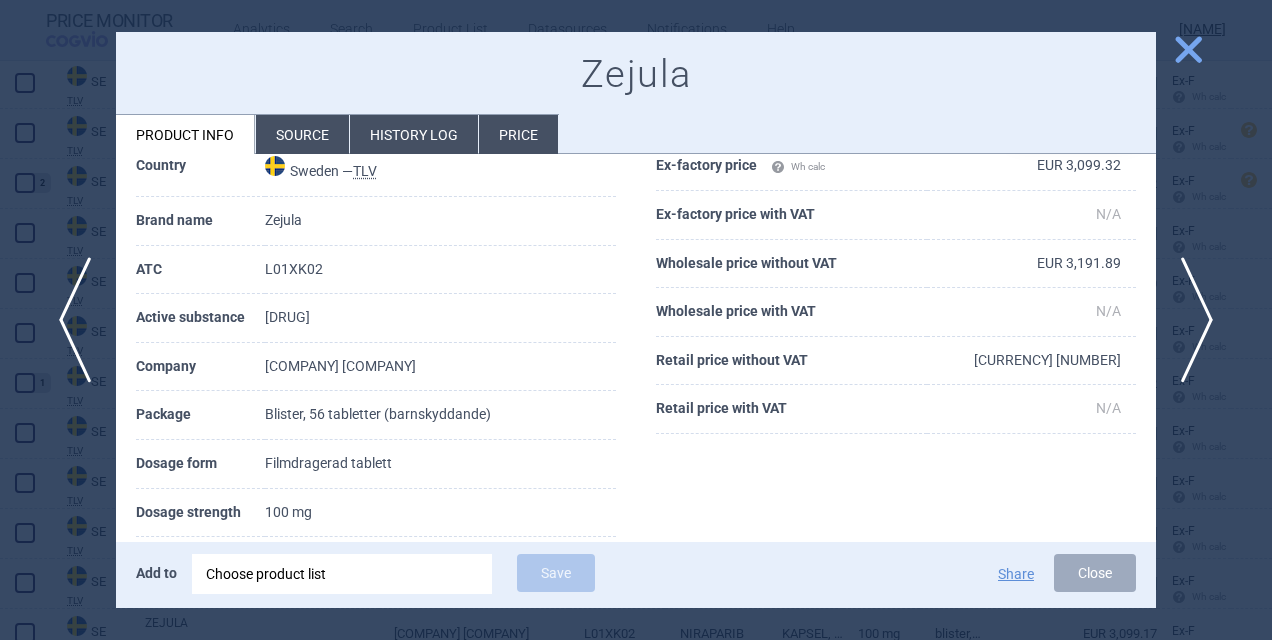 scroll, scrollTop: 133, scrollLeft: 0, axis: vertical 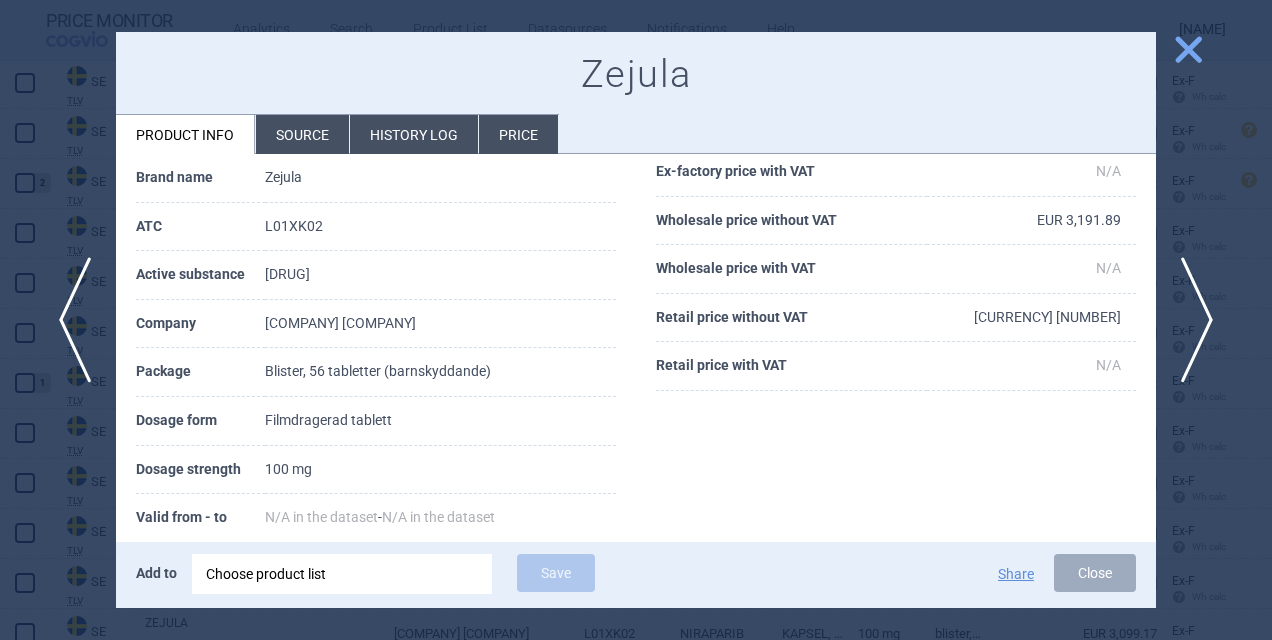 click on "close" at bounding box center [1188, 49] 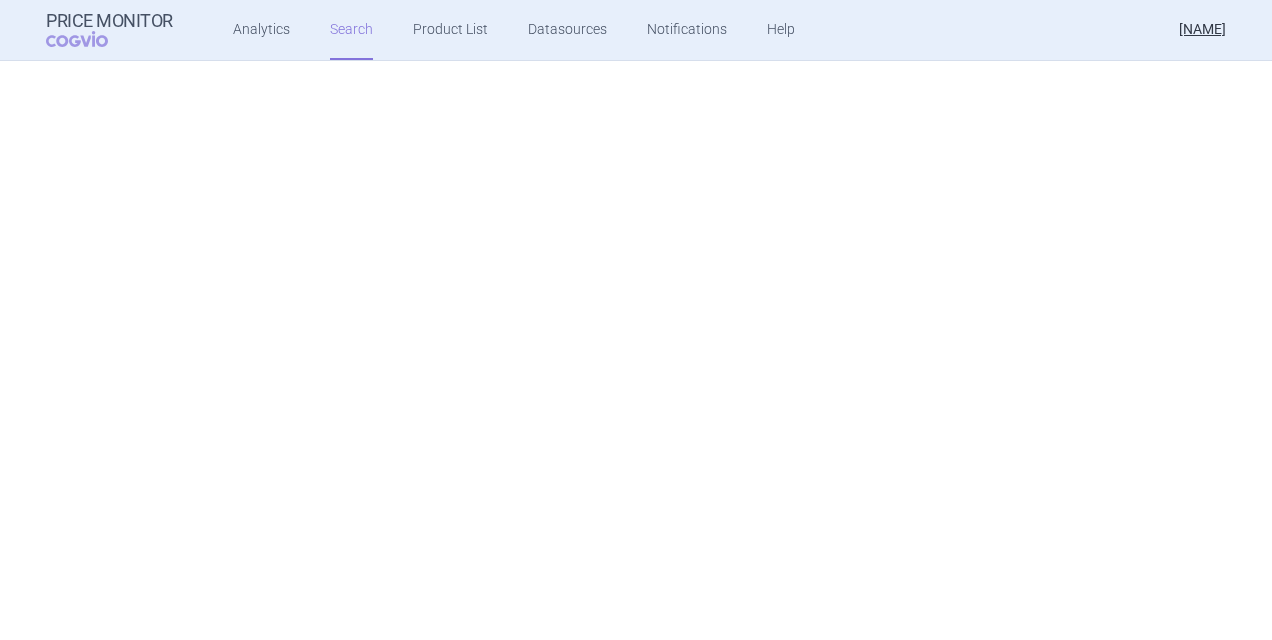 scroll, scrollTop: 0, scrollLeft: 0, axis: both 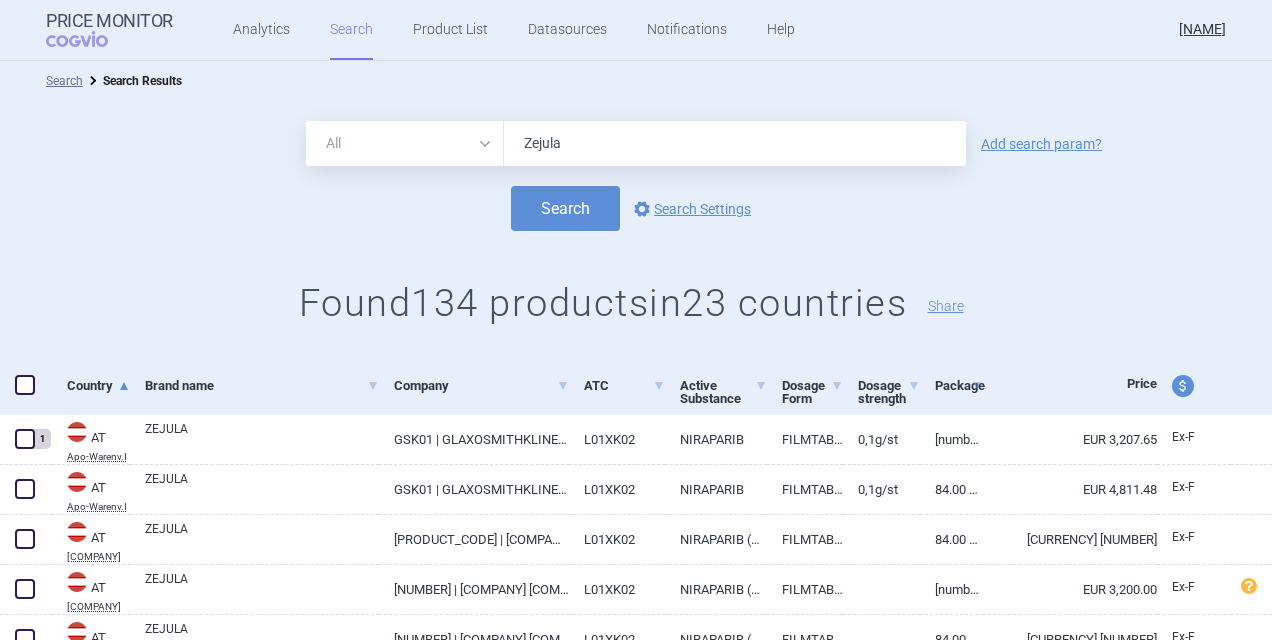 click on "price and currency" at bounding box center [1183, 386] 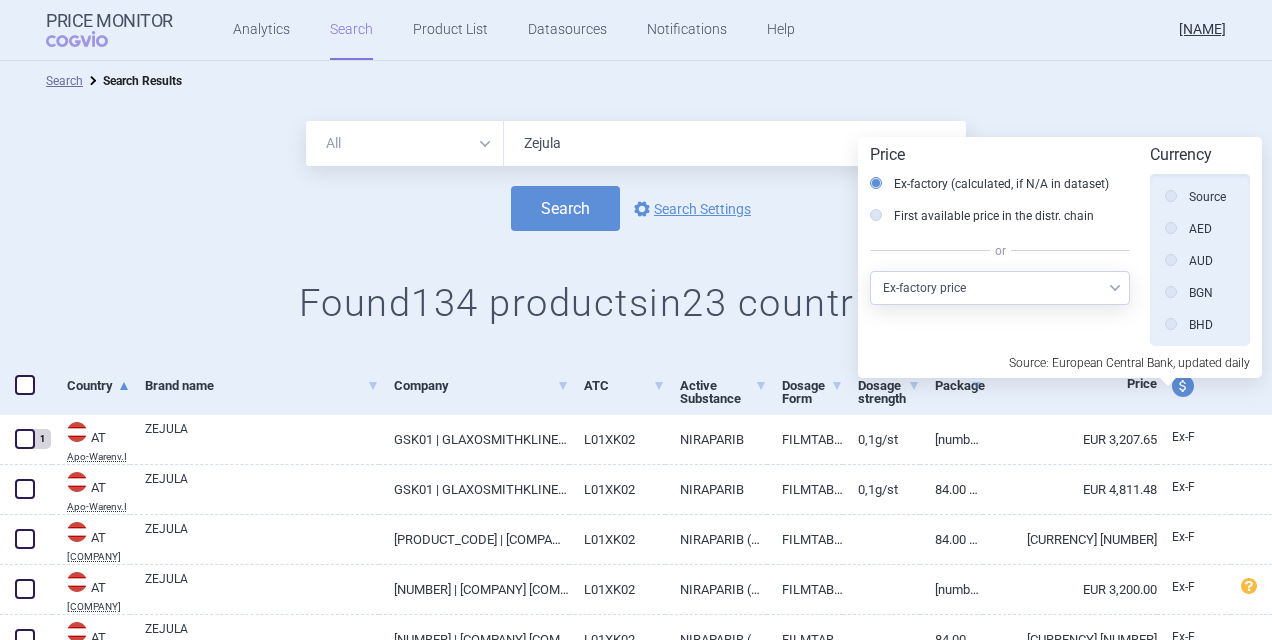 scroll, scrollTop: 451, scrollLeft: 0, axis: vertical 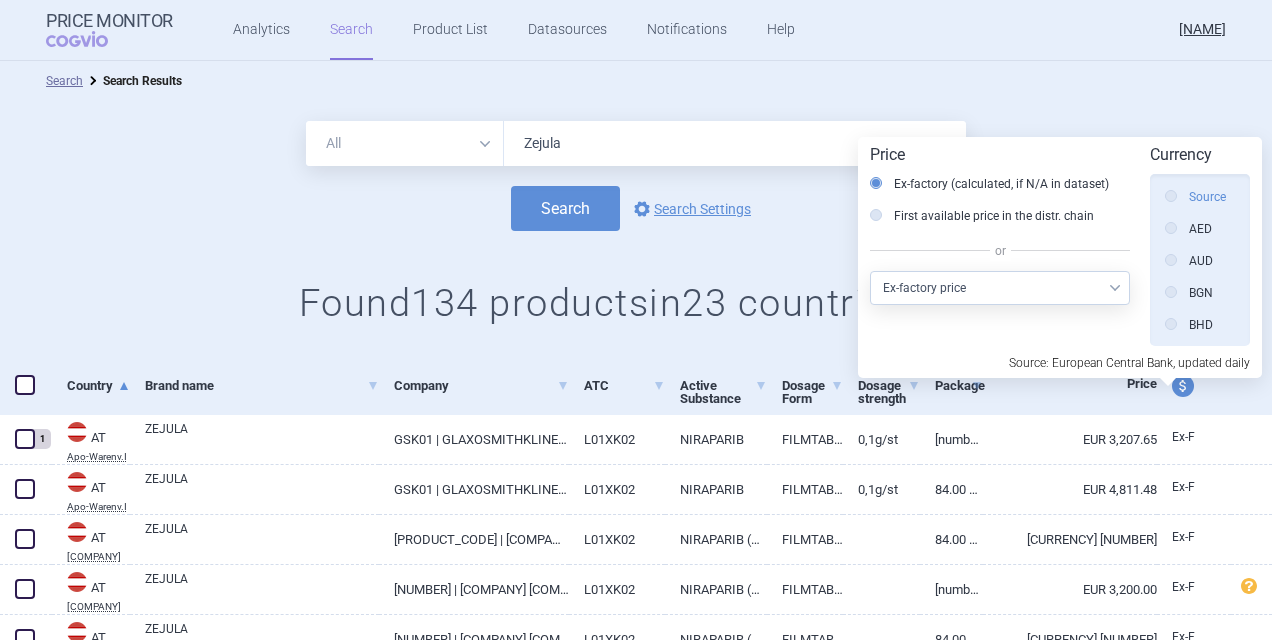 click at bounding box center [1171, 196] 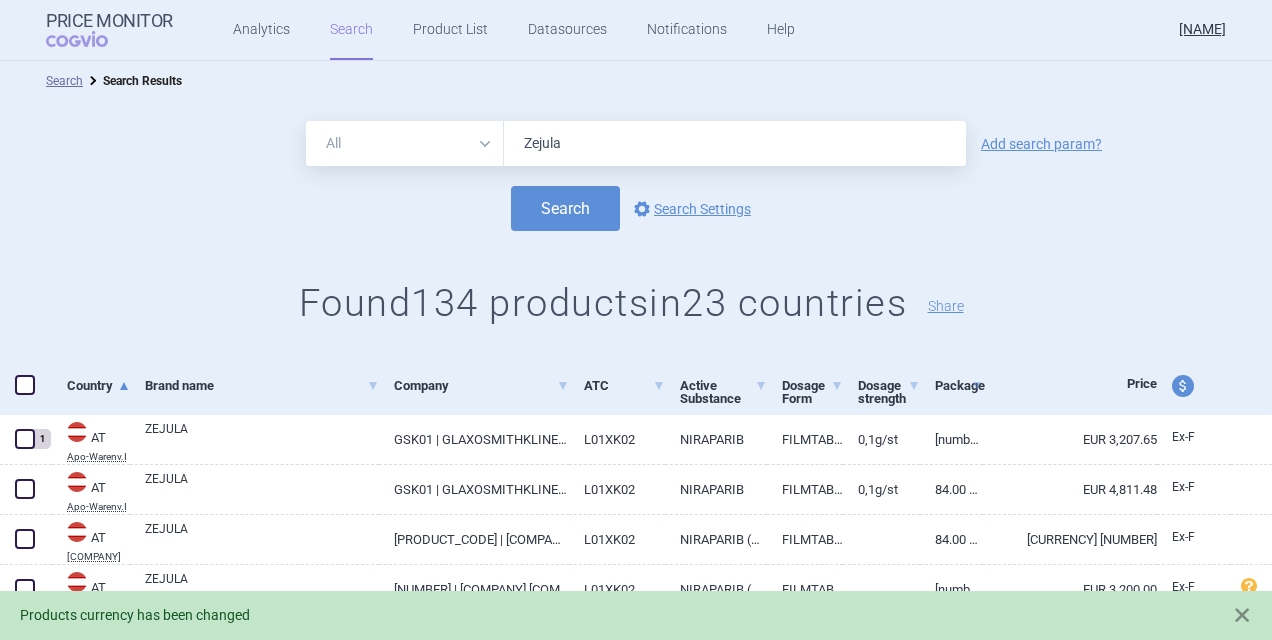 click on "price and currency" at bounding box center (1183, 386) 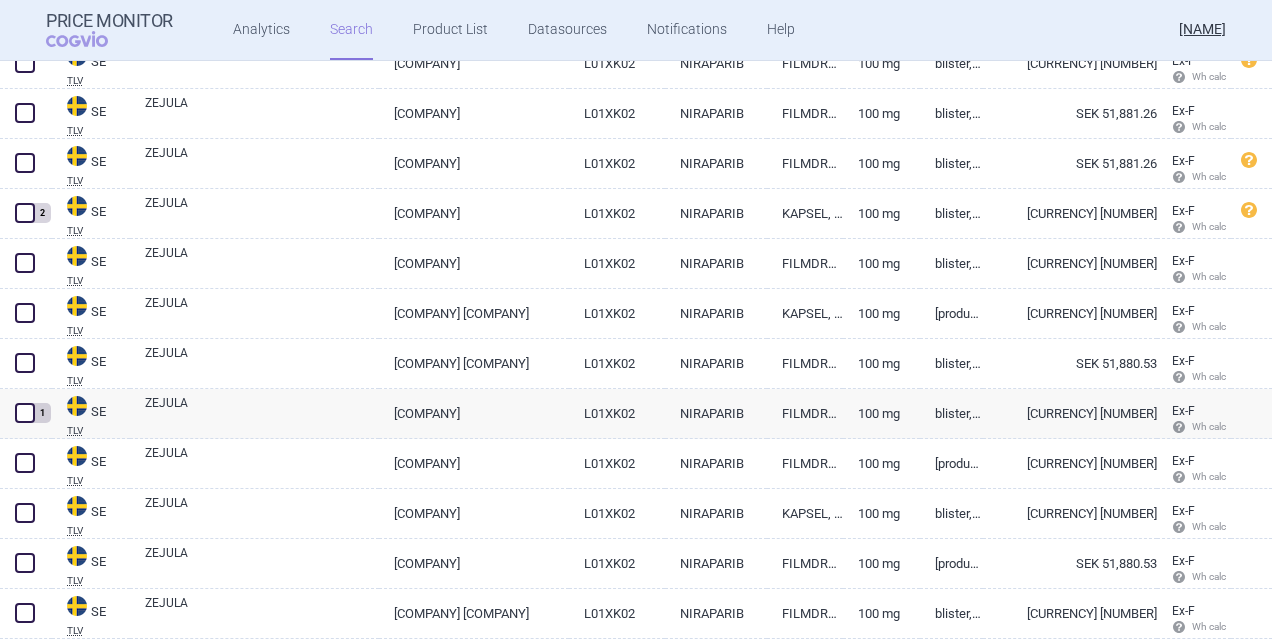 scroll, scrollTop: 5991, scrollLeft: 0, axis: vertical 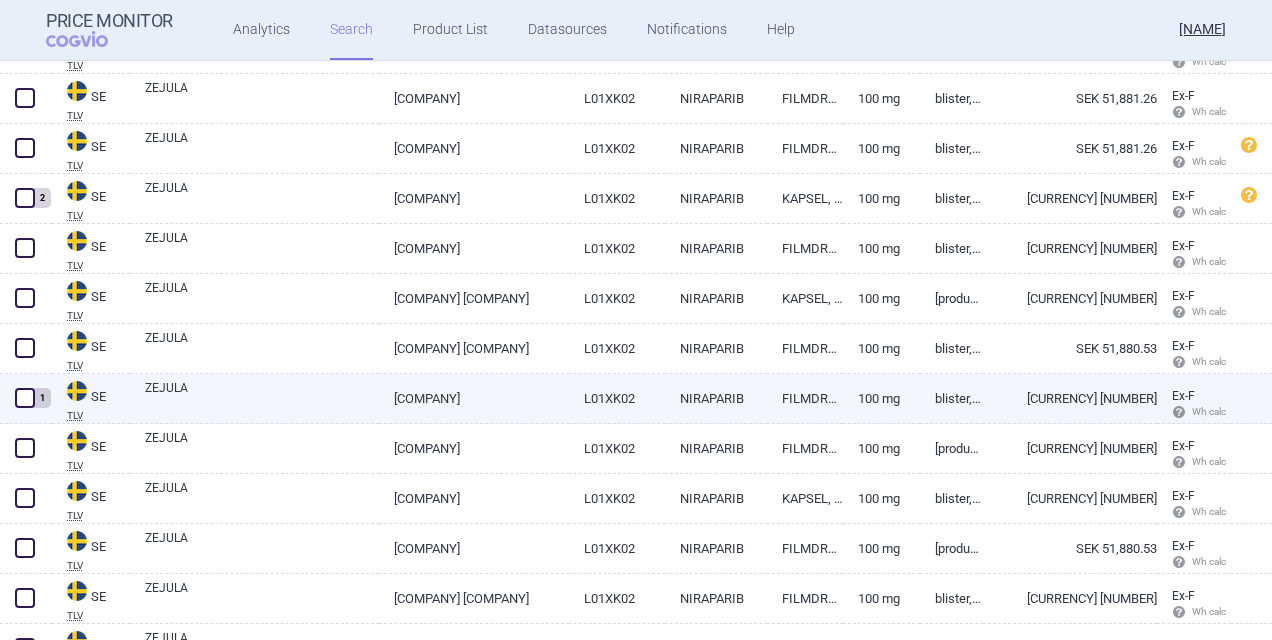 click on "[COMPANY]" at bounding box center (474, 398) 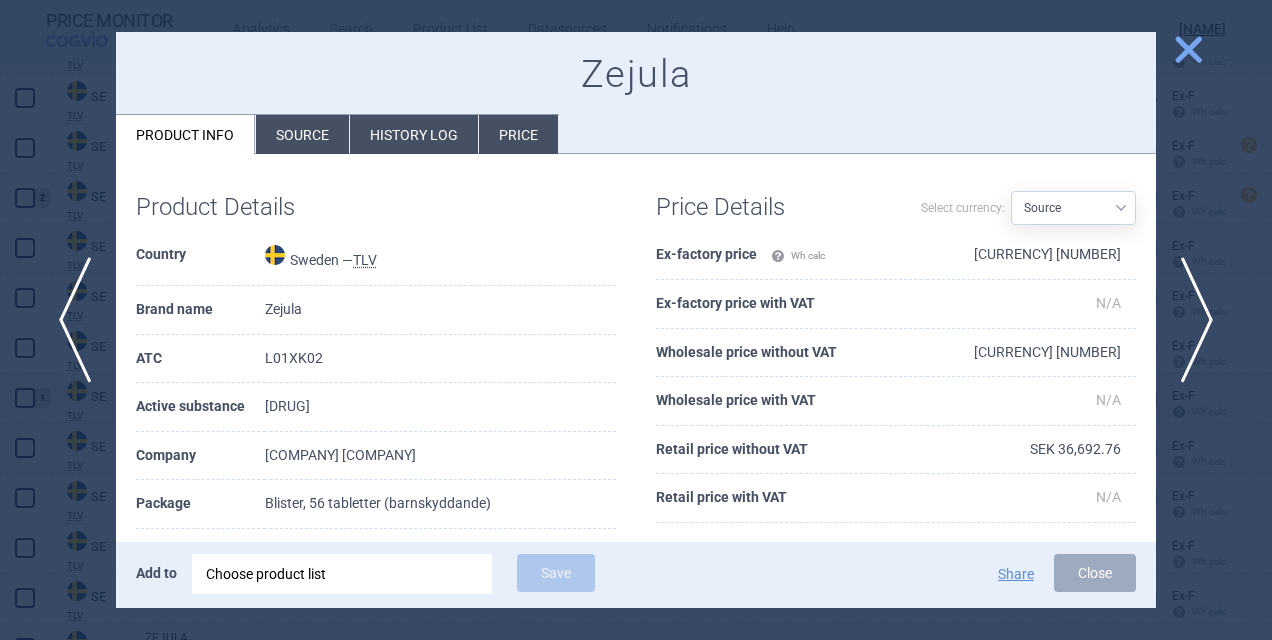 scroll, scrollTop: 0, scrollLeft: 0, axis: both 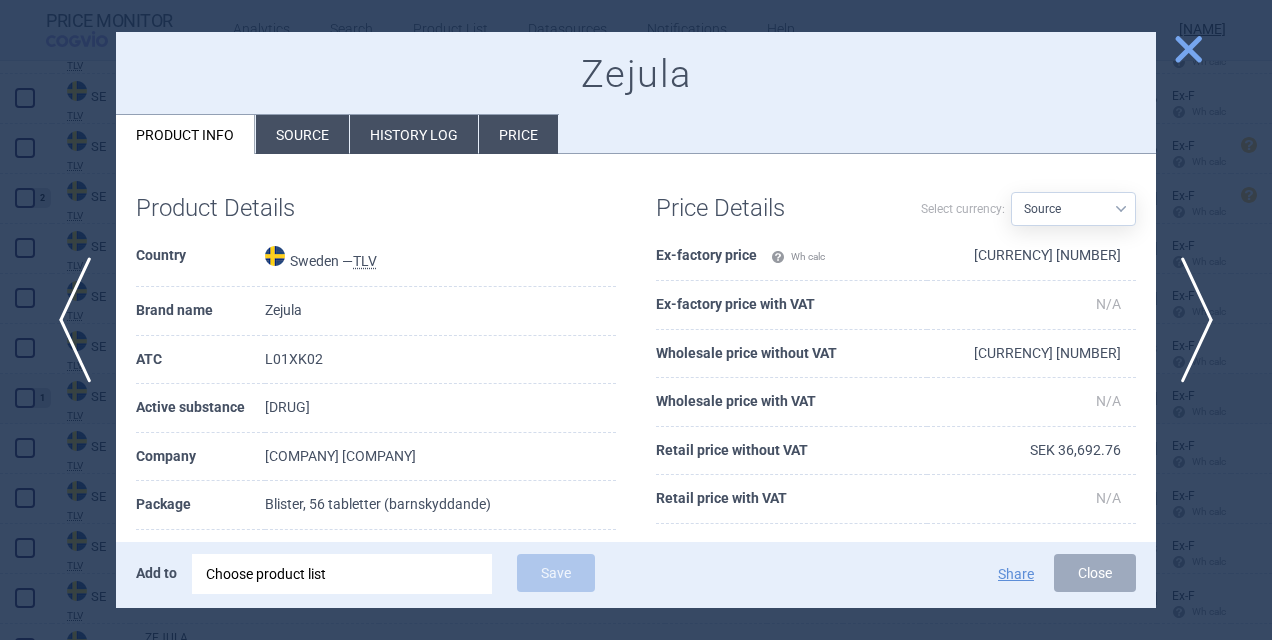 click on "close" at bounding box center [1188, 49] 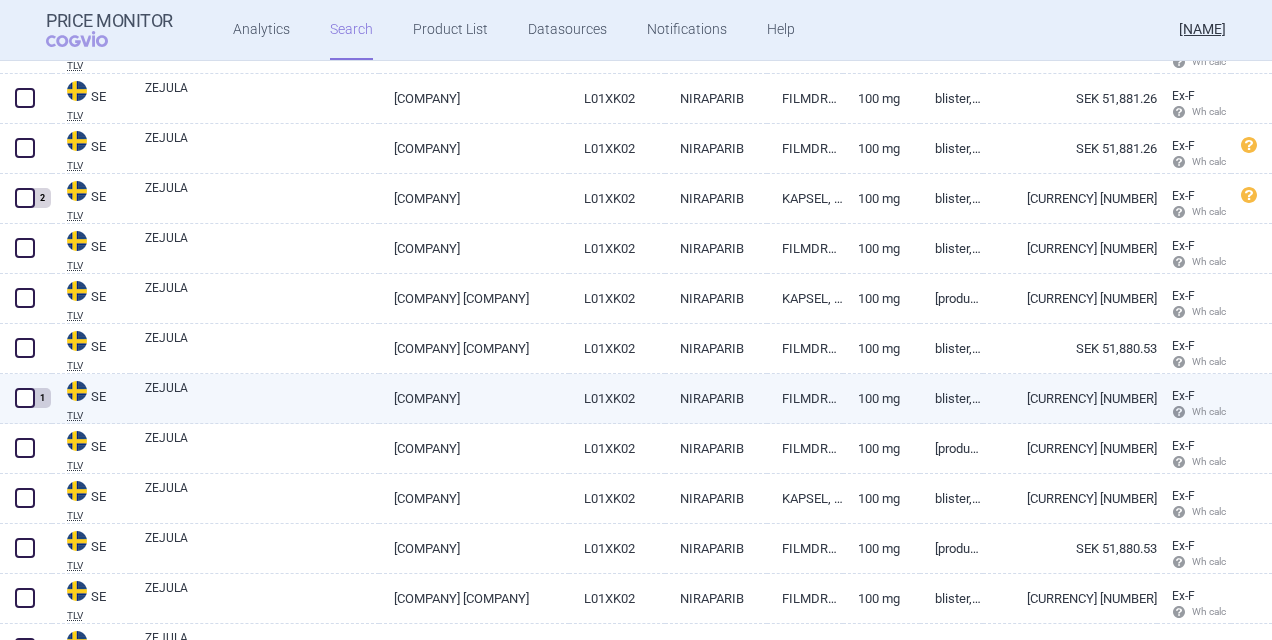 click on "[COMPANY]" at bounding box center (474, 398) 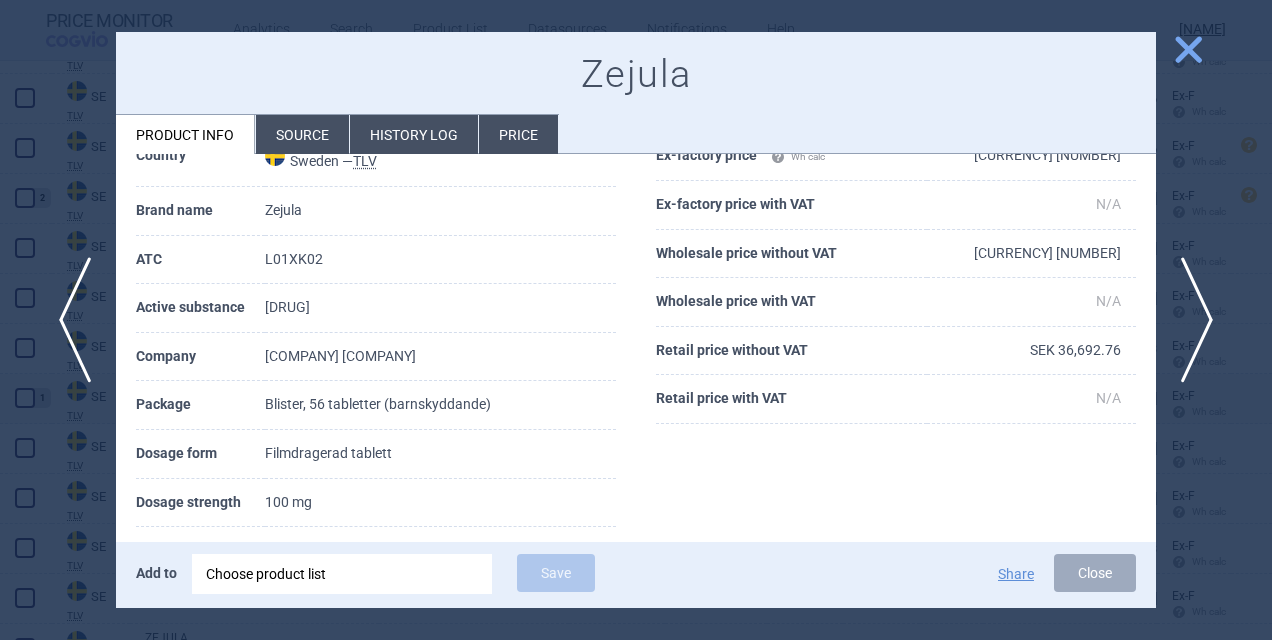 scroll, scrollTop: 66, scrollLeft: 0, axis: vertical 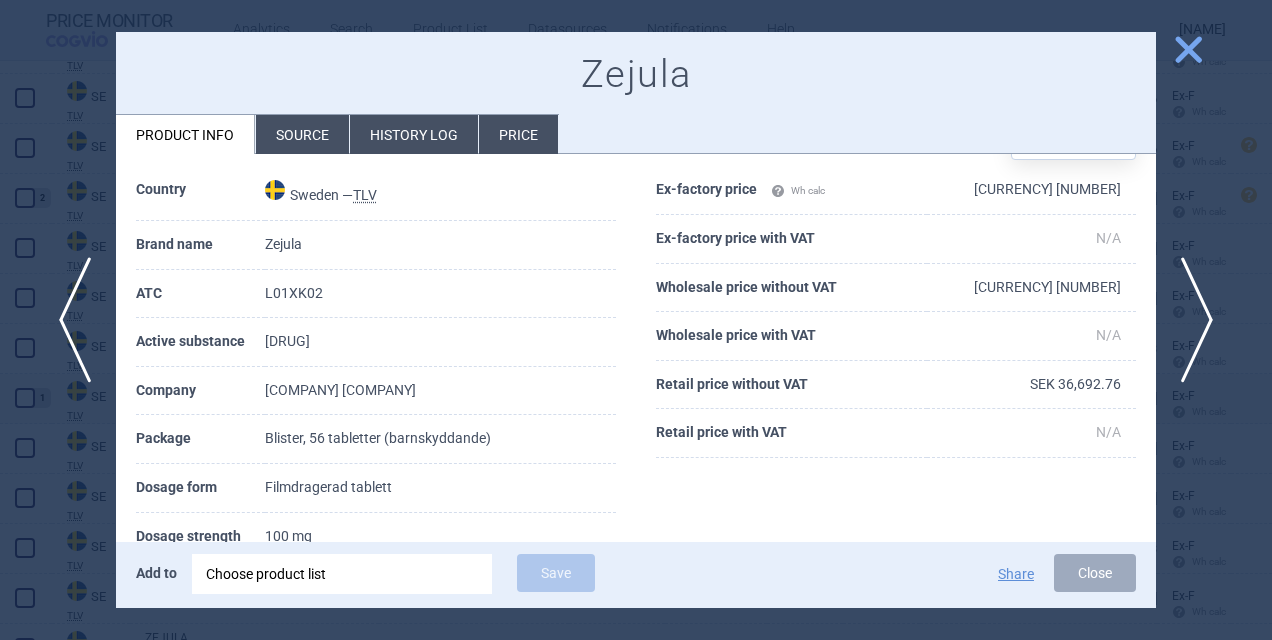 click on "close" at bounding box center (1188, 49) 